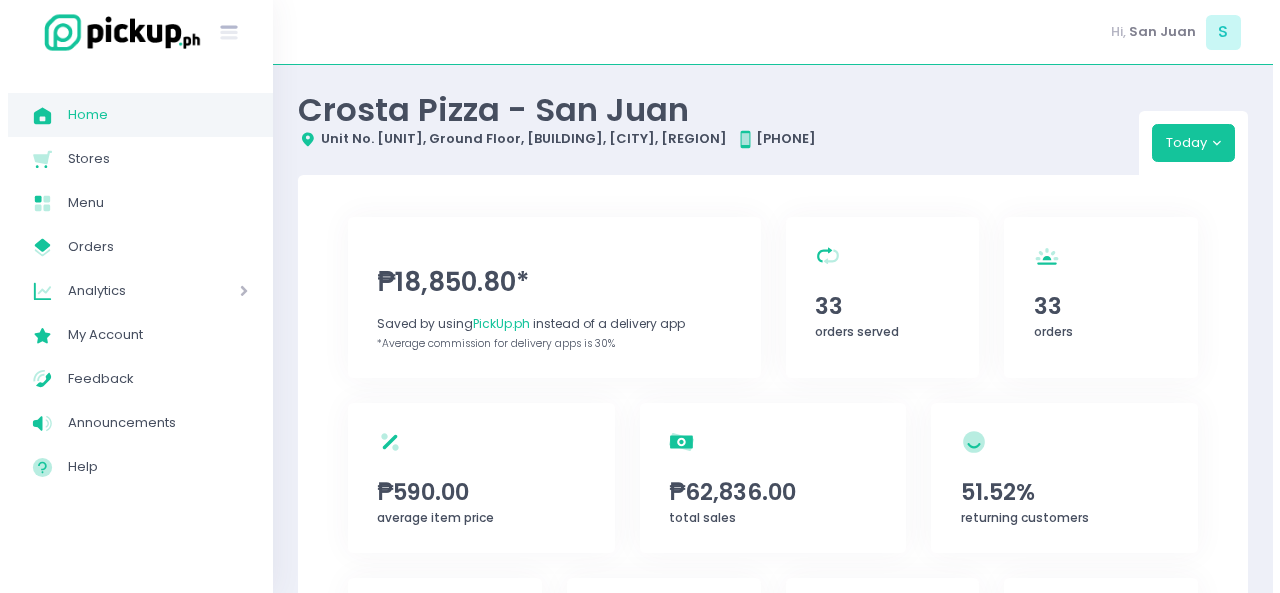 scroll, scrollTop: 0, scrollLeft: 0, axis: both 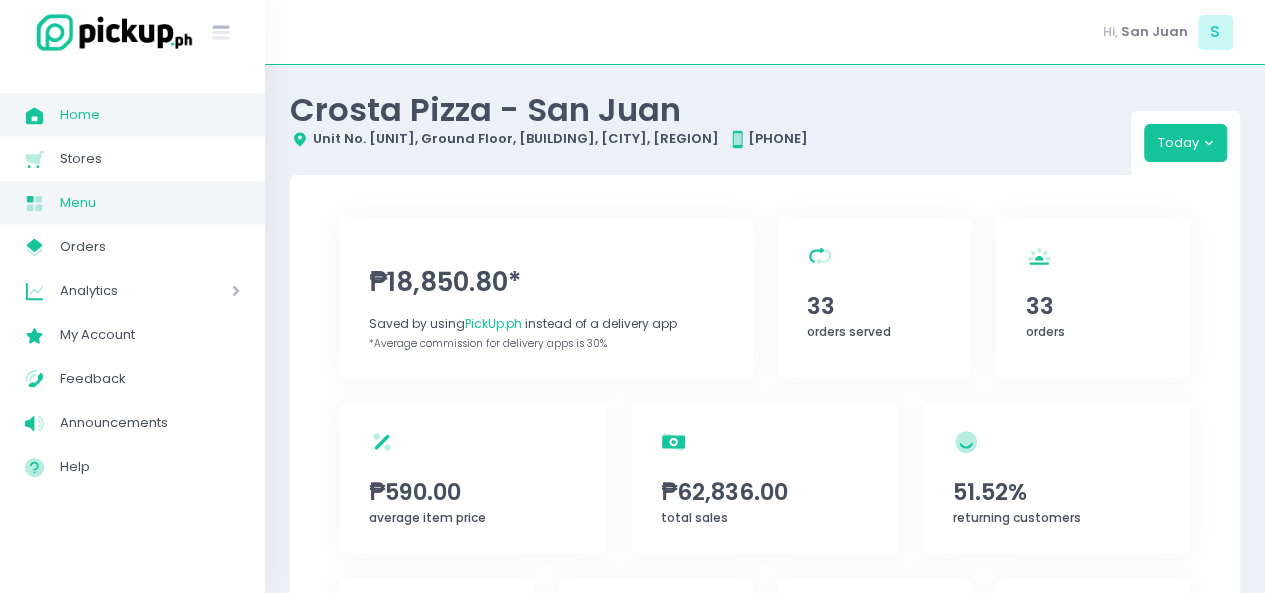 click on "Menu Created with Sketch. Menu" at bounding box center (132, 203) 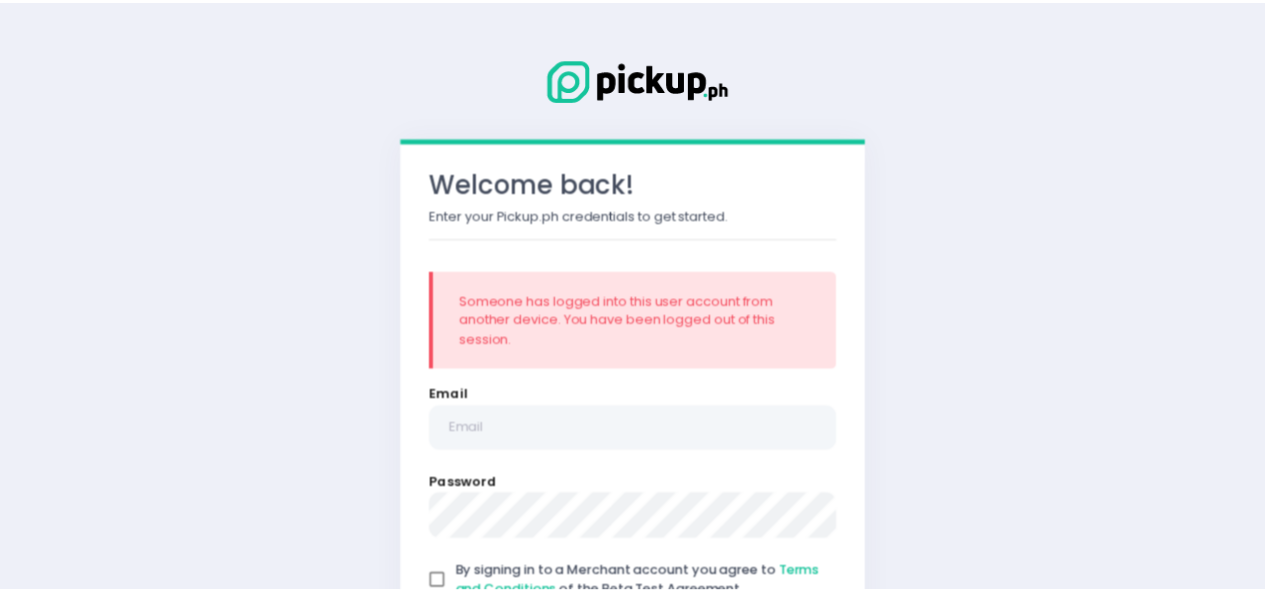 scroll, scrollTop: 0, scrollLeft: 0, axis: both 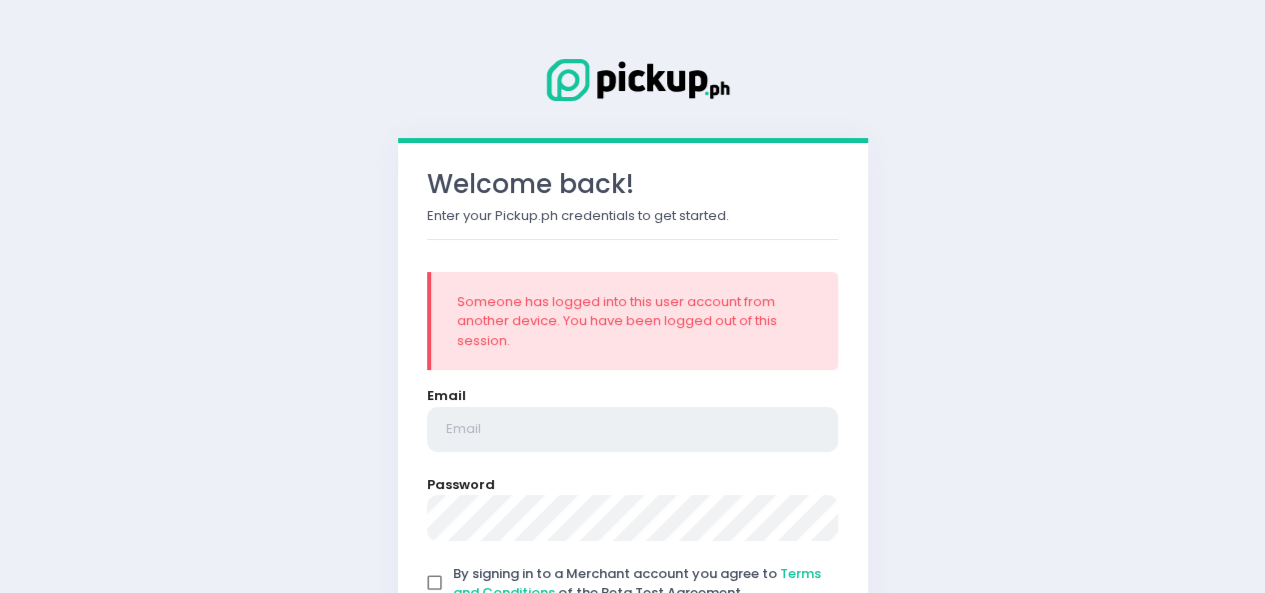 click at bounding box center [633, 430] 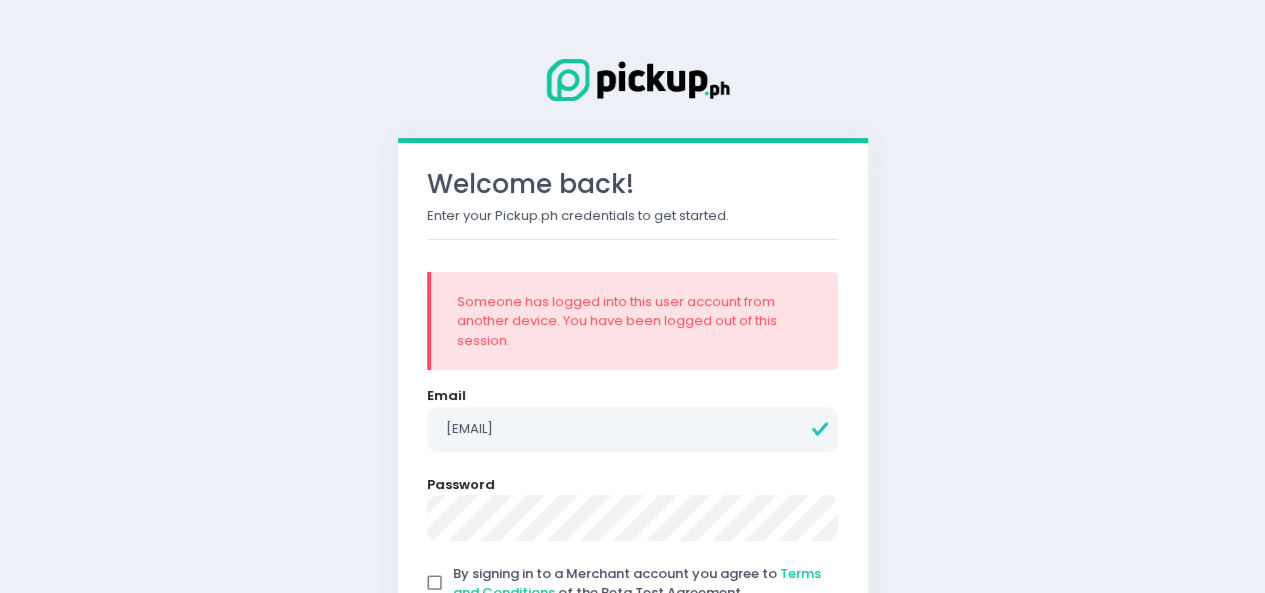 click on "Welcome back!  Enter your Pickup.ph credentials to get started. Someone has logged into this user account from another device. You have been logged out of this session.   Email     [EMAIL]   Password       By signing in to a Merchant account you agree to   Terms and Conditions   of the Beta Test Agreement     Sign In Forgot Password?" at bounding box center [632, 384] 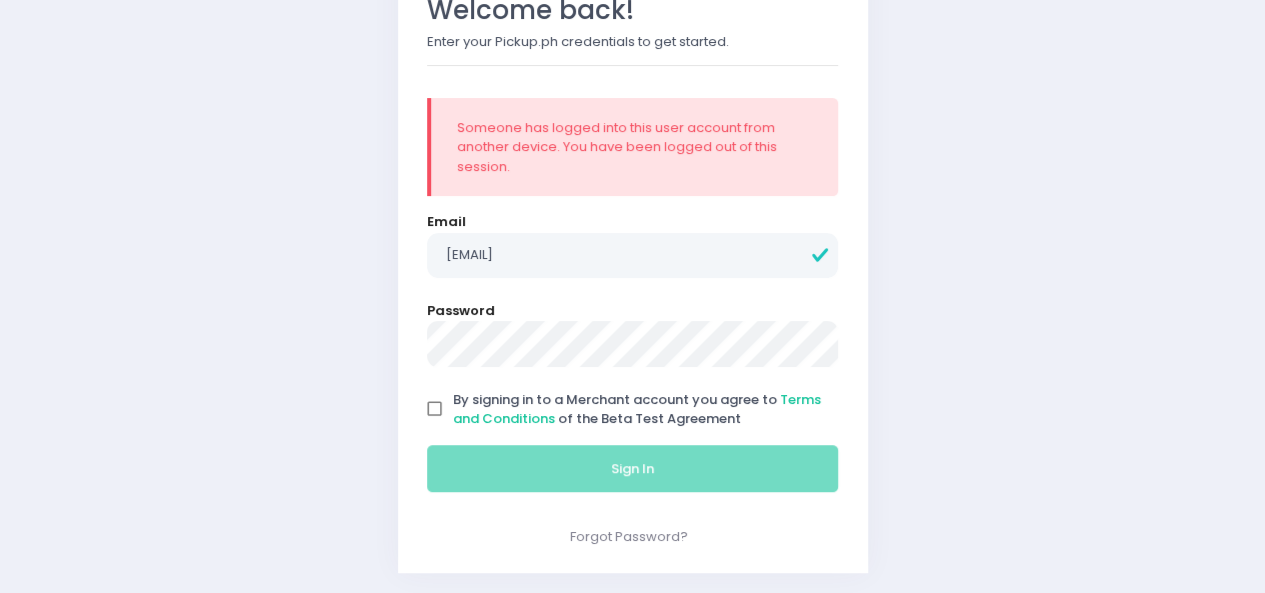 click on "By signing in to a Merchant account you agree to   Terms and Conditions   of the Beta Test Agreement" at bounding box center [435, 409] 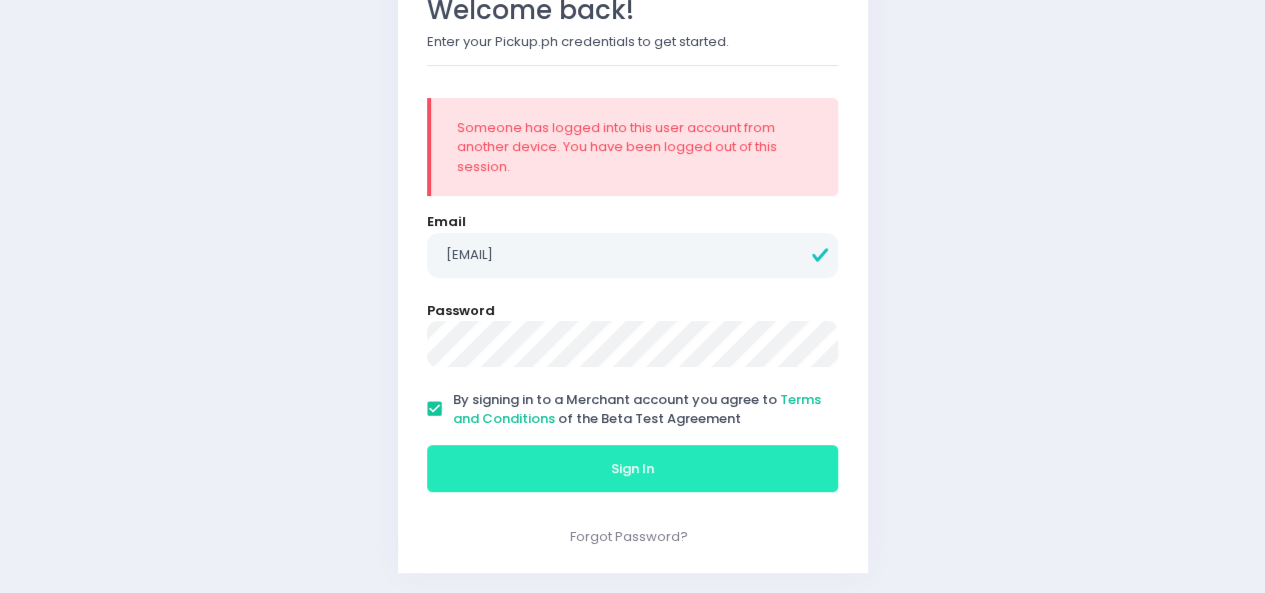 click on "Sign In" at bounding box center (633, 469) 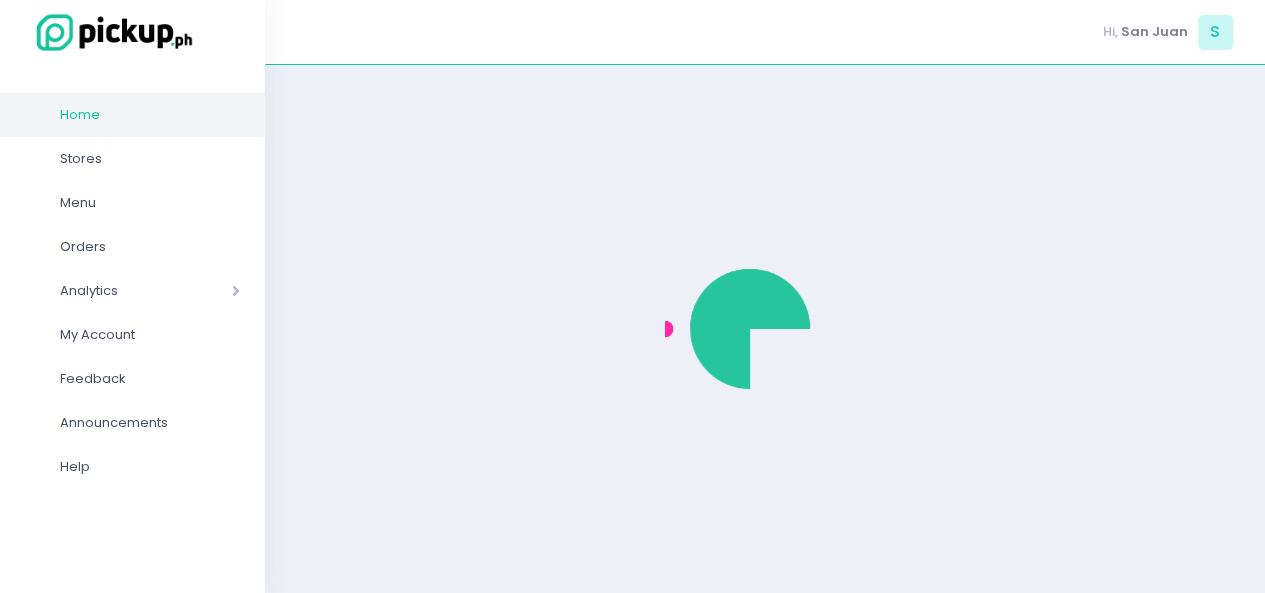 scroll, scrollTop: 0, scrollLeft: 0, axis: both 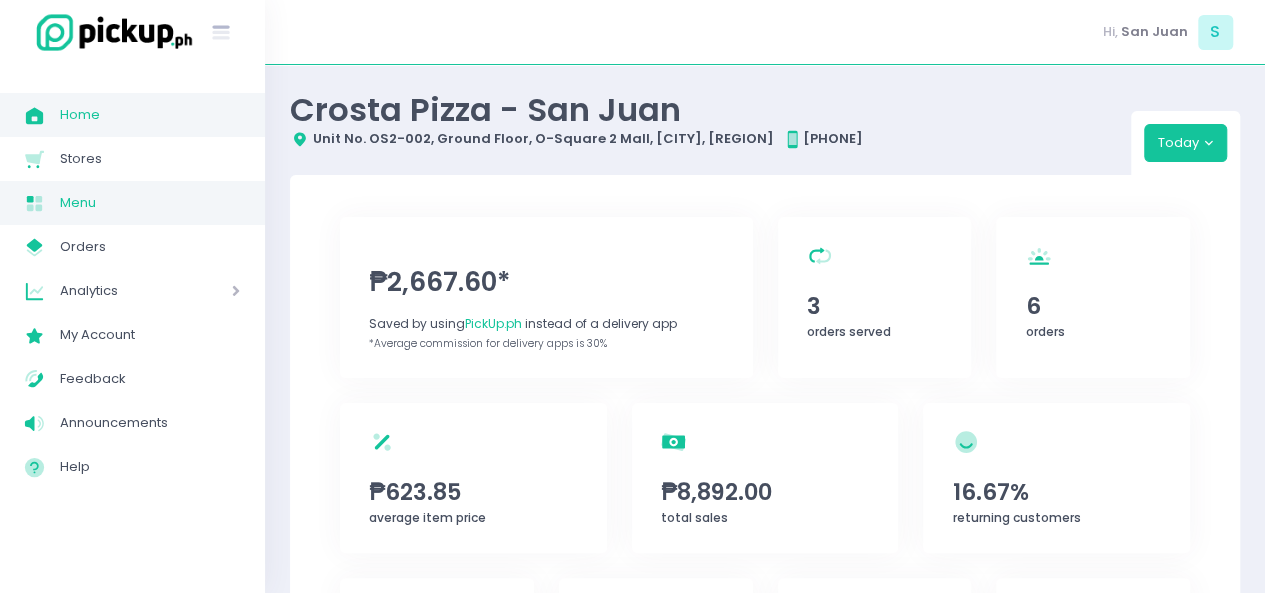 click on "Menu" at bounding box center (150, 203) 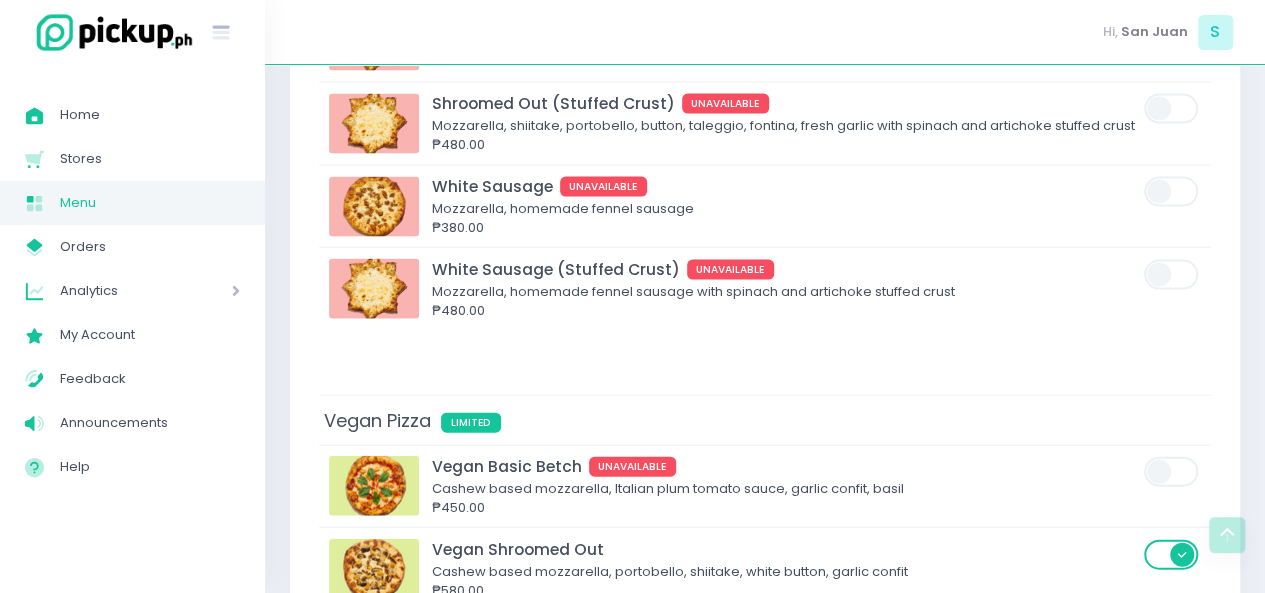 scroll, scrollTop: 6079, scrollLeft: 0, axis: vertical 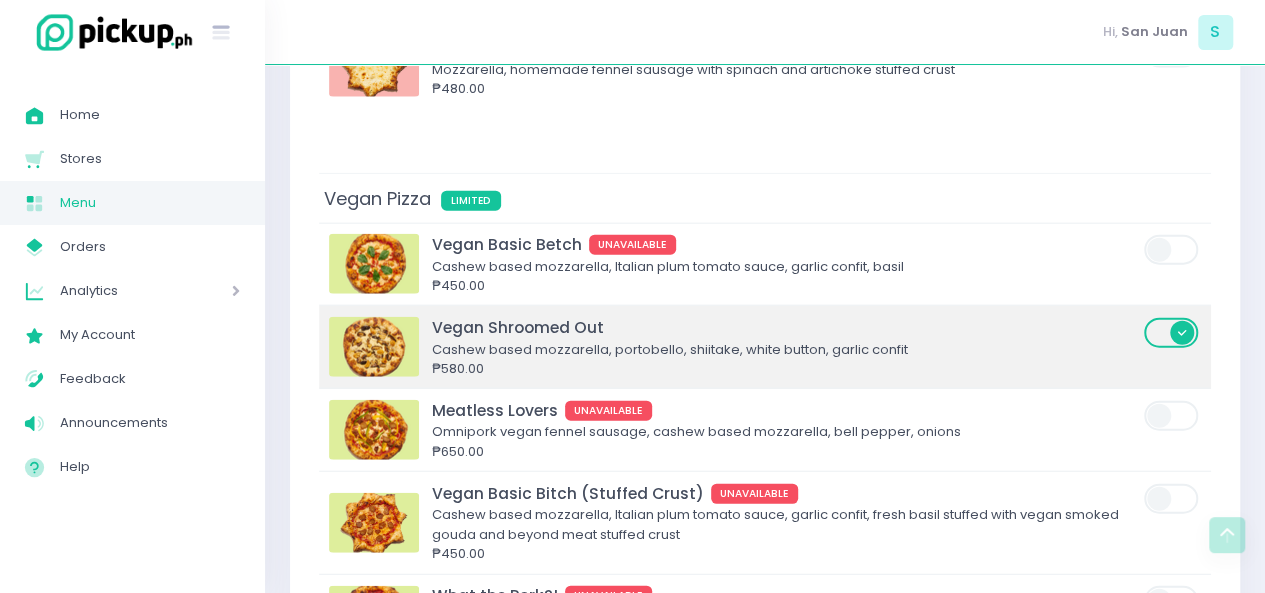 click on "₱580.00" at bounding box center (785, 369) 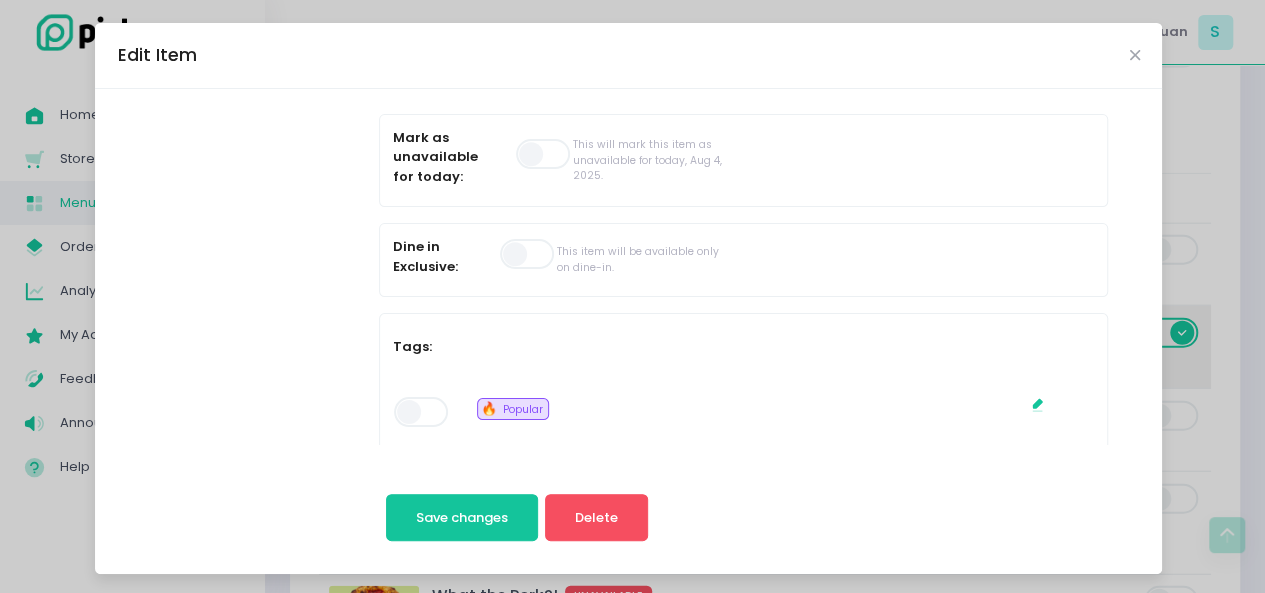 scroll, scrollTop: 822, scrollLeft: 0, axis: vertical 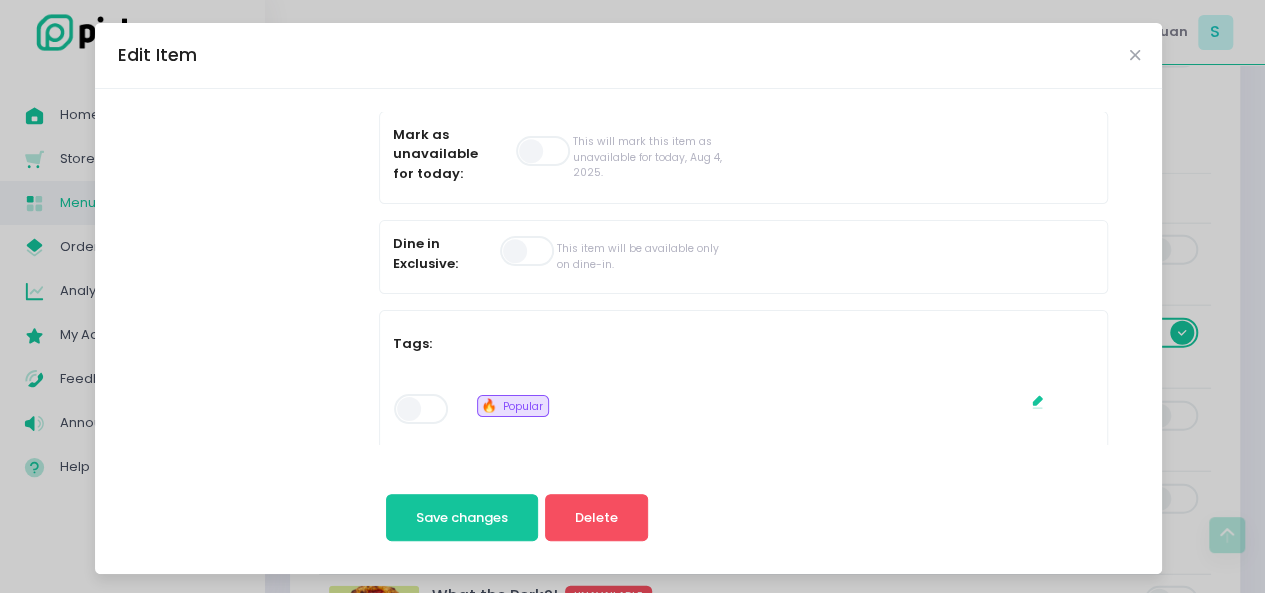 click at bounding box center (544, 151) 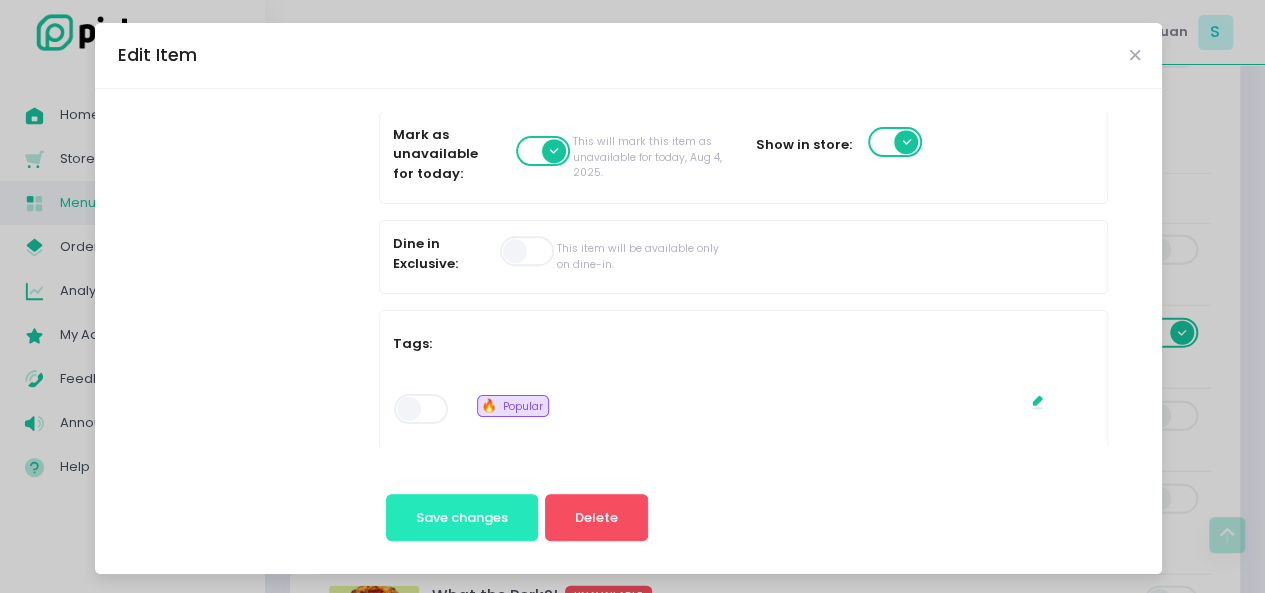 click on "Save changes" at bounding box center (462, 517) 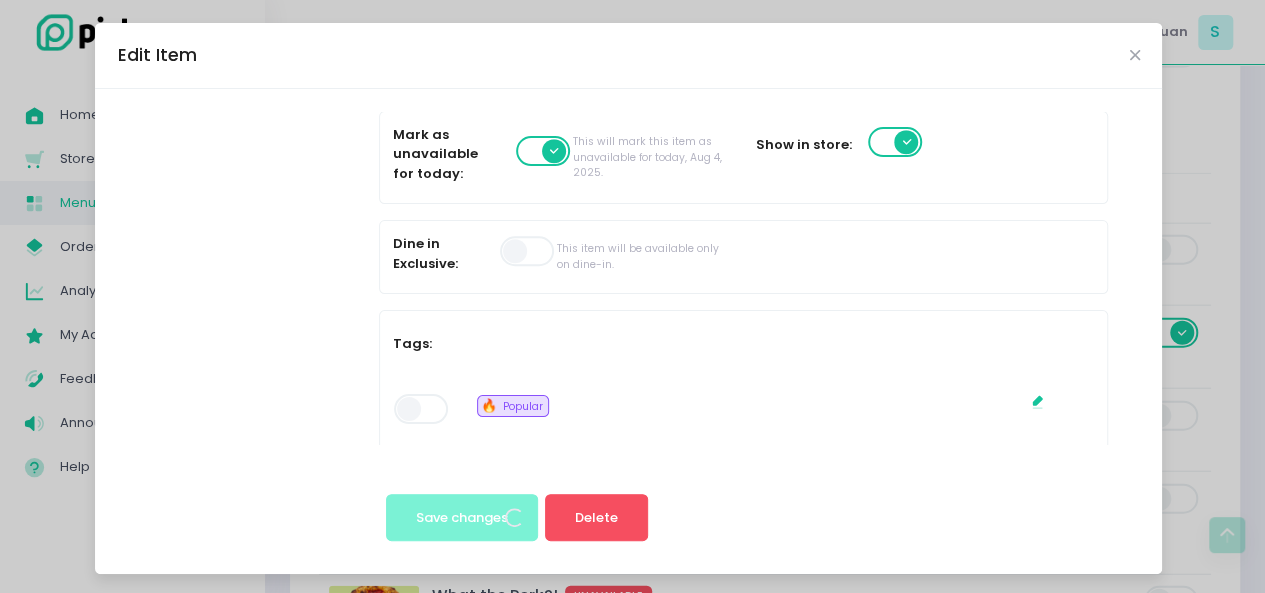 scroll, scrollTop: 0, scrollLeft: 0, axis: both 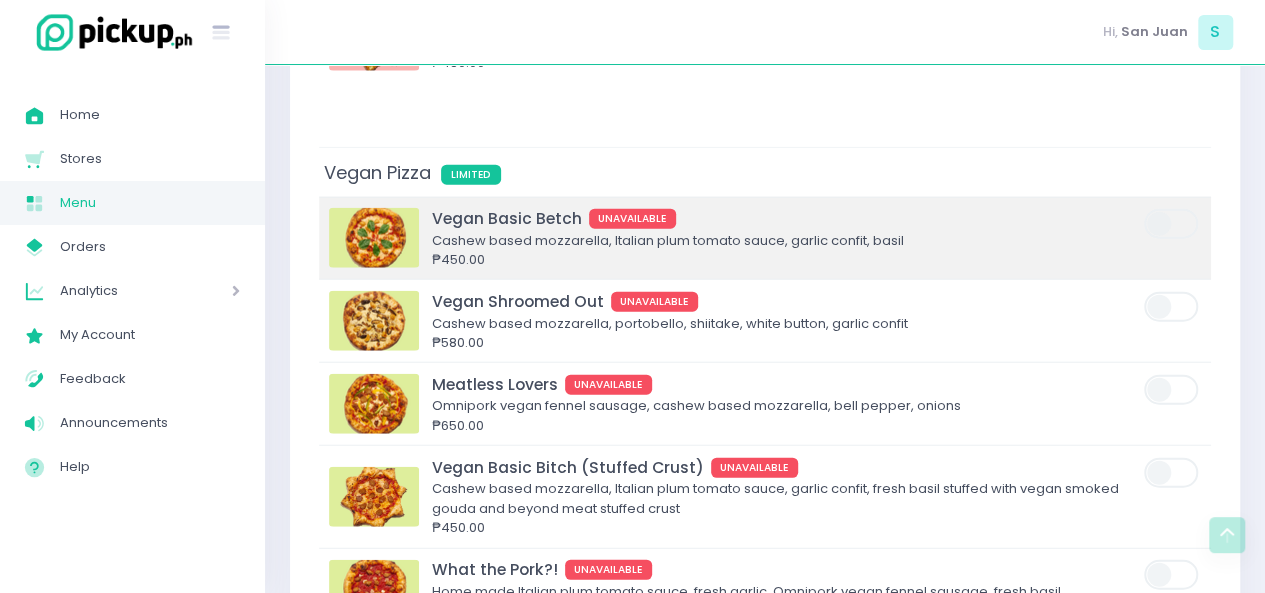click at bounding box center [1172, 224] 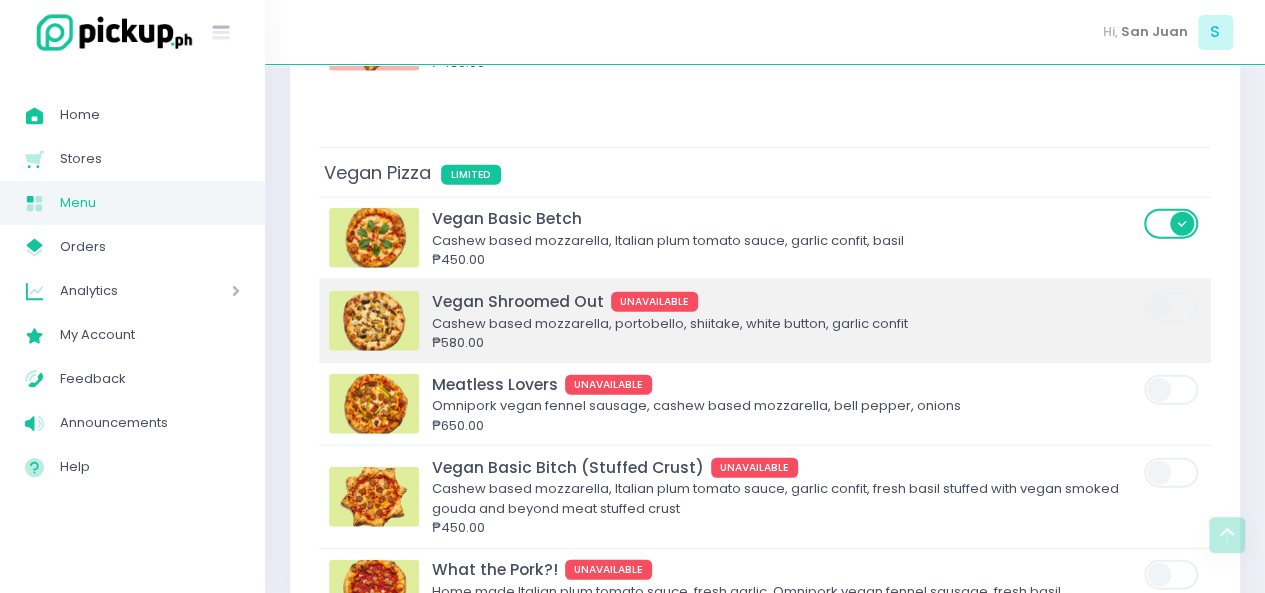 click at bounding box center (1172, 307) 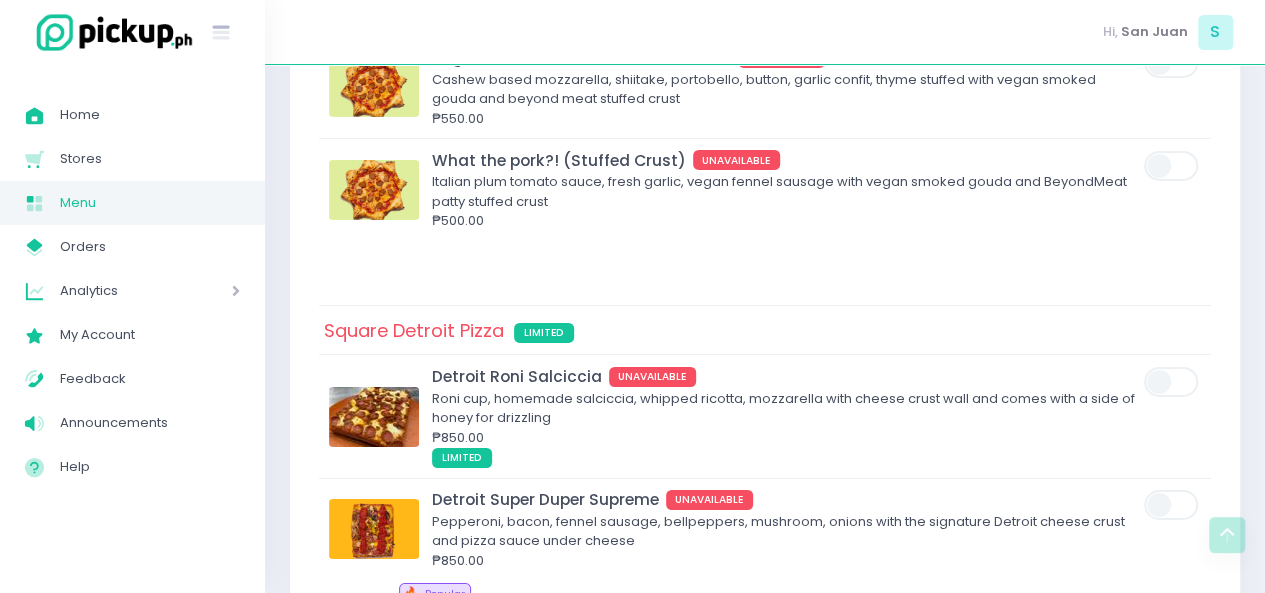 scroll, scrollTop: 7211, scrollLeft: 0, axis: vertical 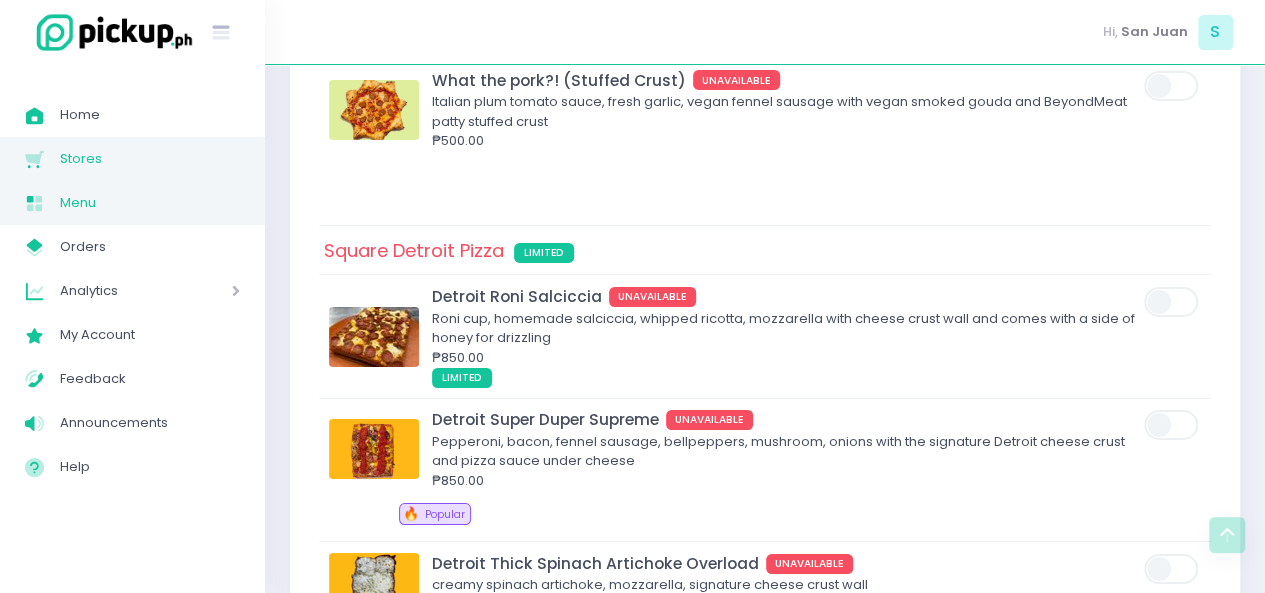 click on "Stores" at bounding box center (150, 159) 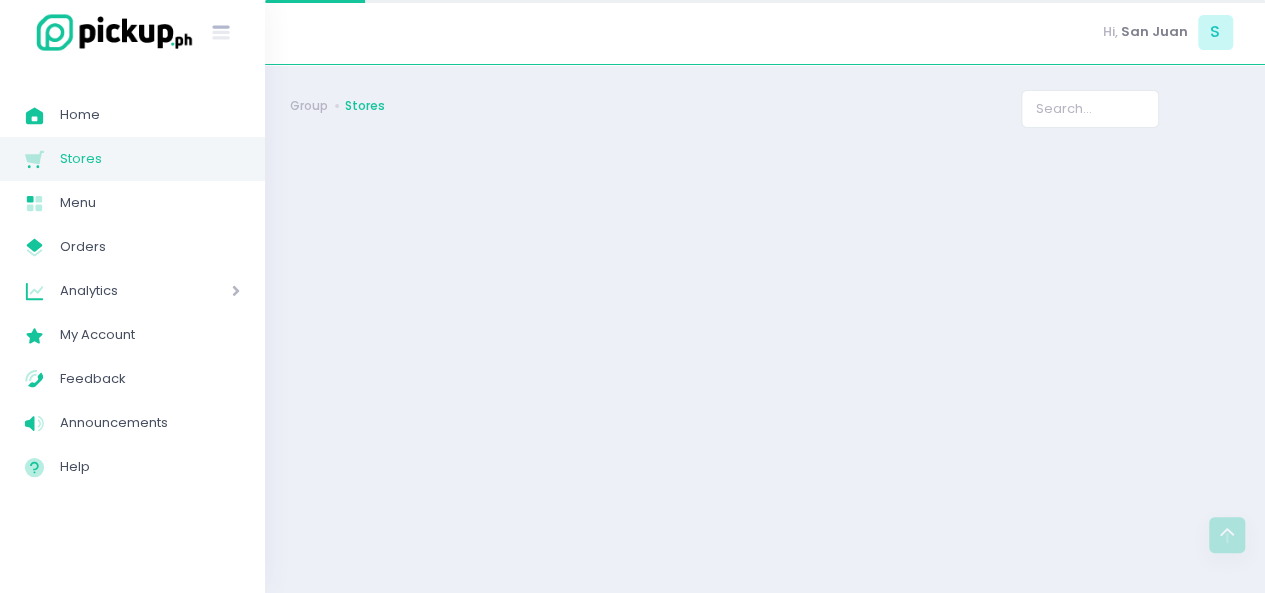 scroll, scrollTop: 0, scrollLeft: 0, axis: both 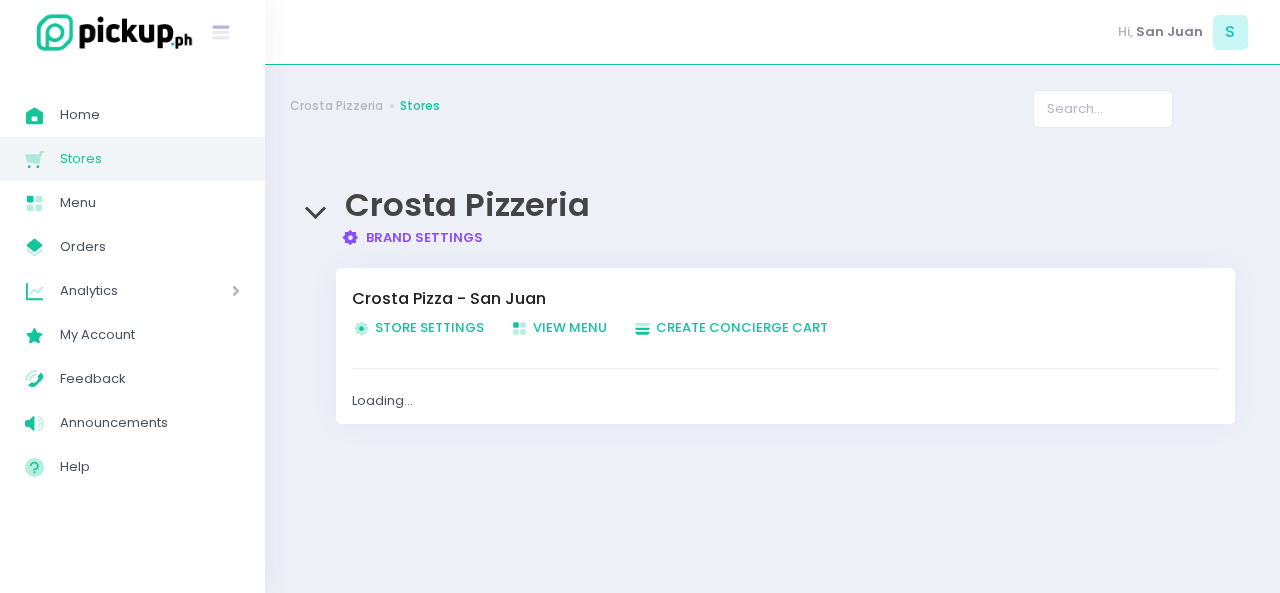 drag, startPoint x: 428, startPoint y: 334, endPoint x: 382, endPoint y: 322, distance: 47.539455 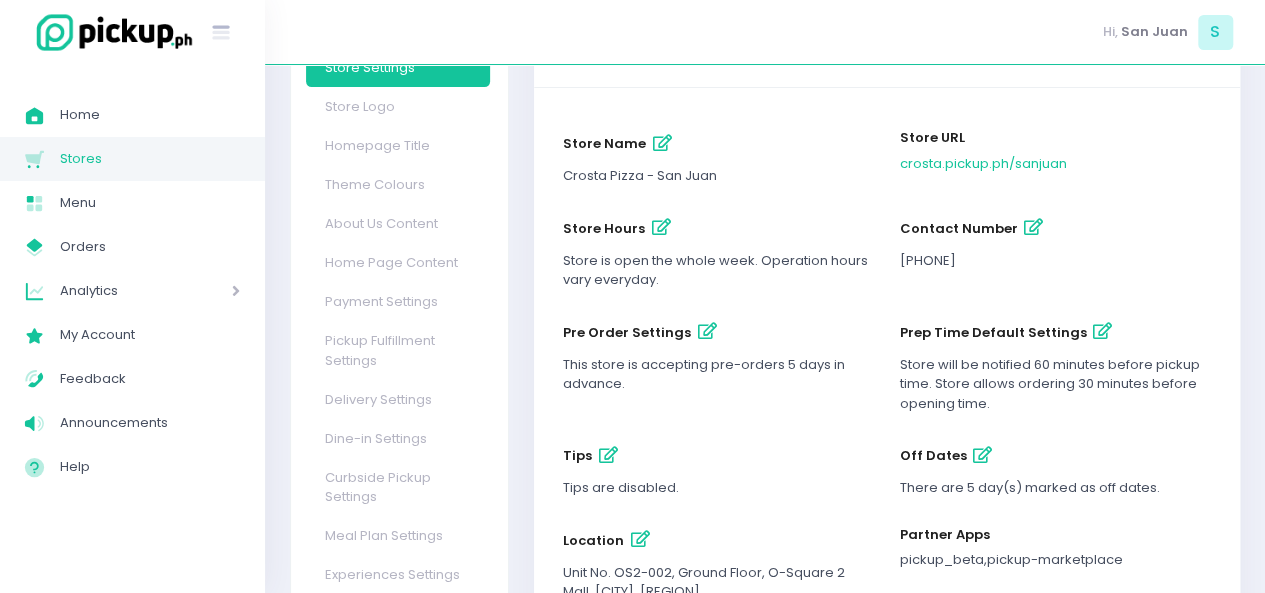 scroll, scrollTop: 143, scrollLeft: 0, axis: vertical 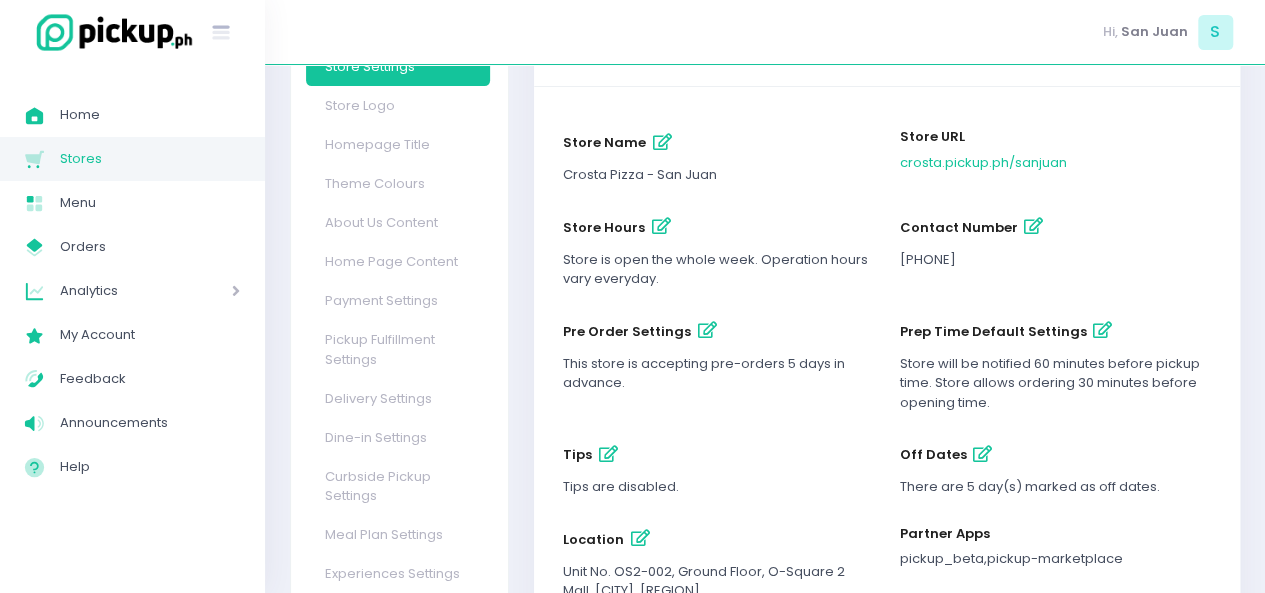 click at bounding box center (1102, 330) 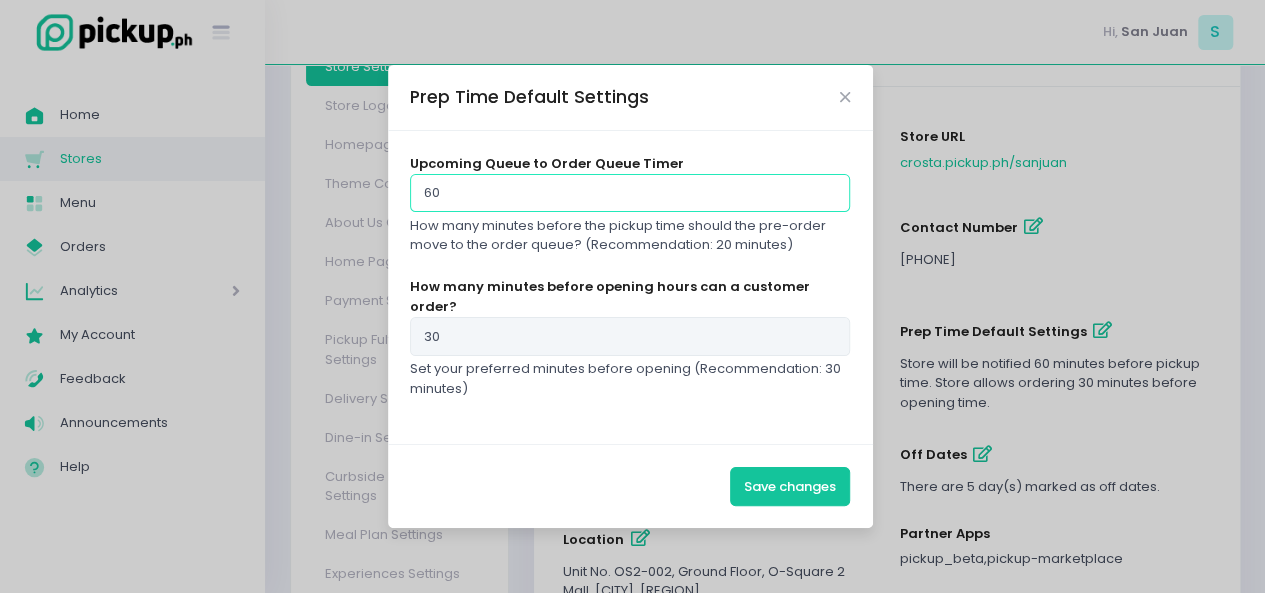 click on "60" at bounding box center (630, 193) 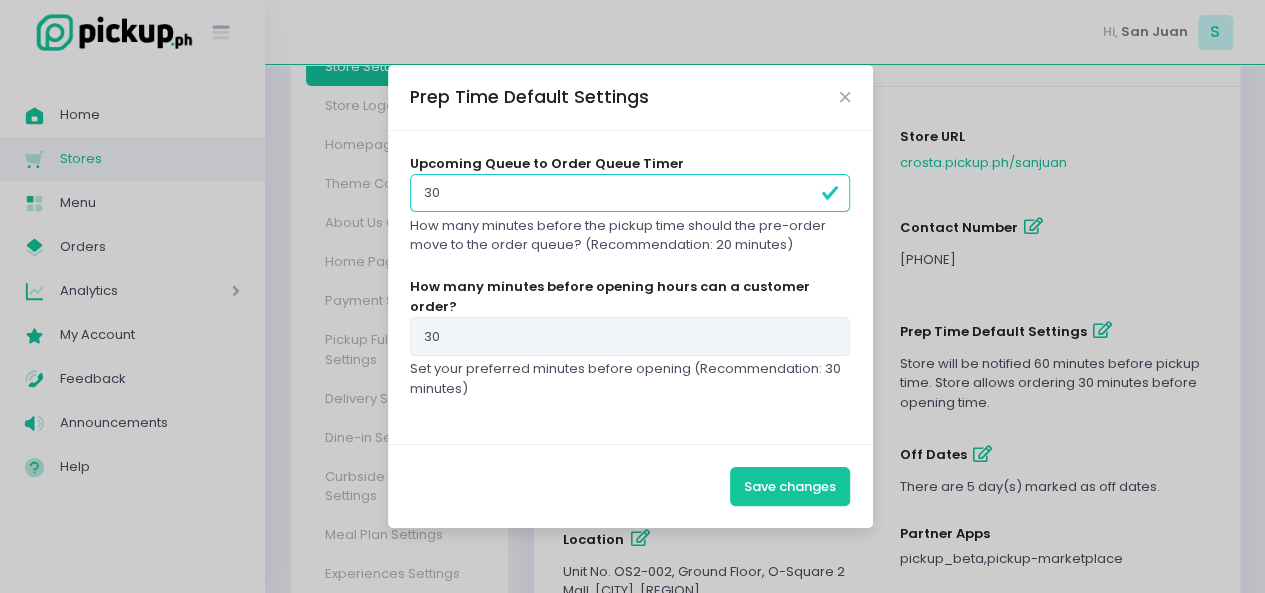 type on "30" 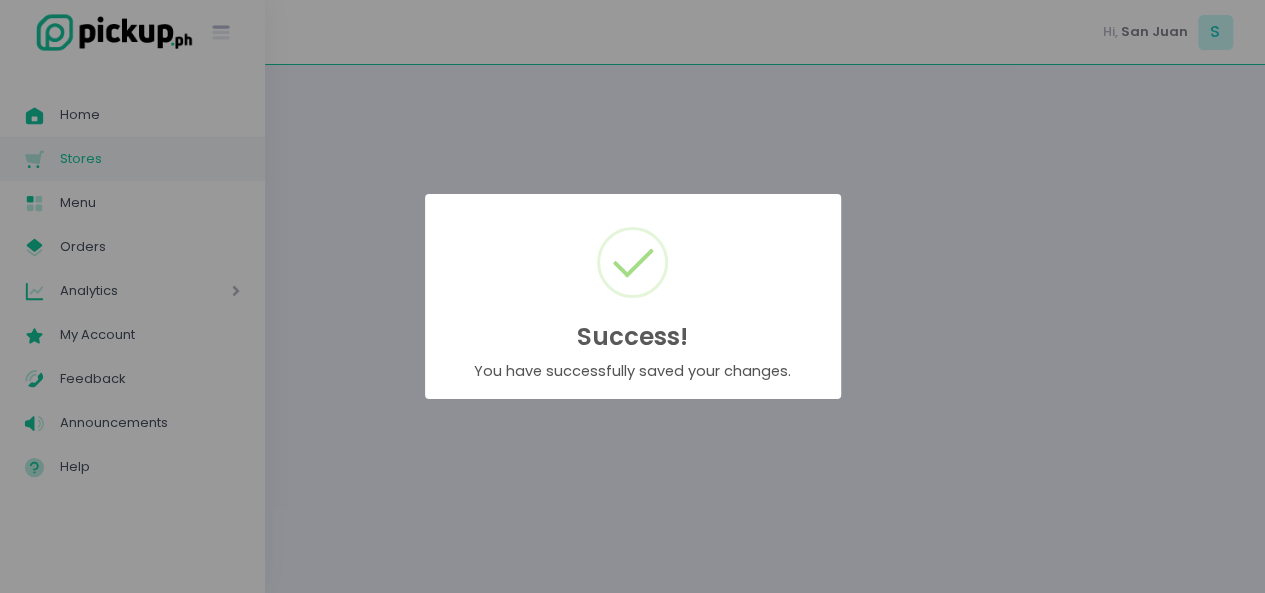 scroll, scrollTop: 0, scrollLeft: 0, axis: both 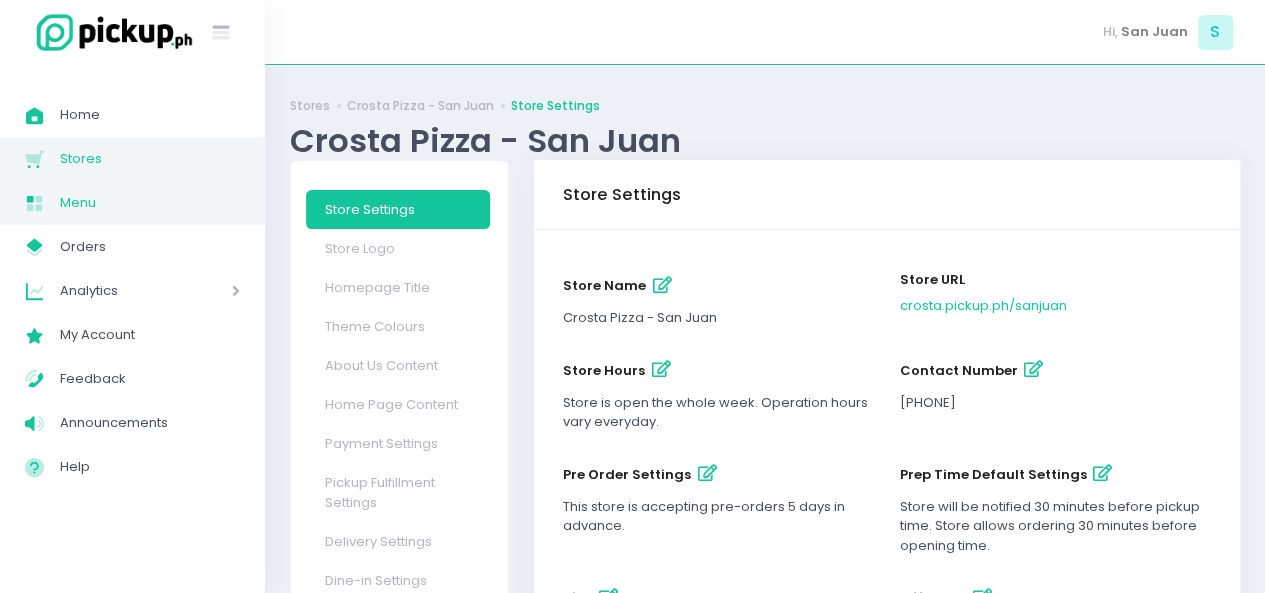 click on "Menu Created with Sketch. Menu" at bounding box center [132, 203] 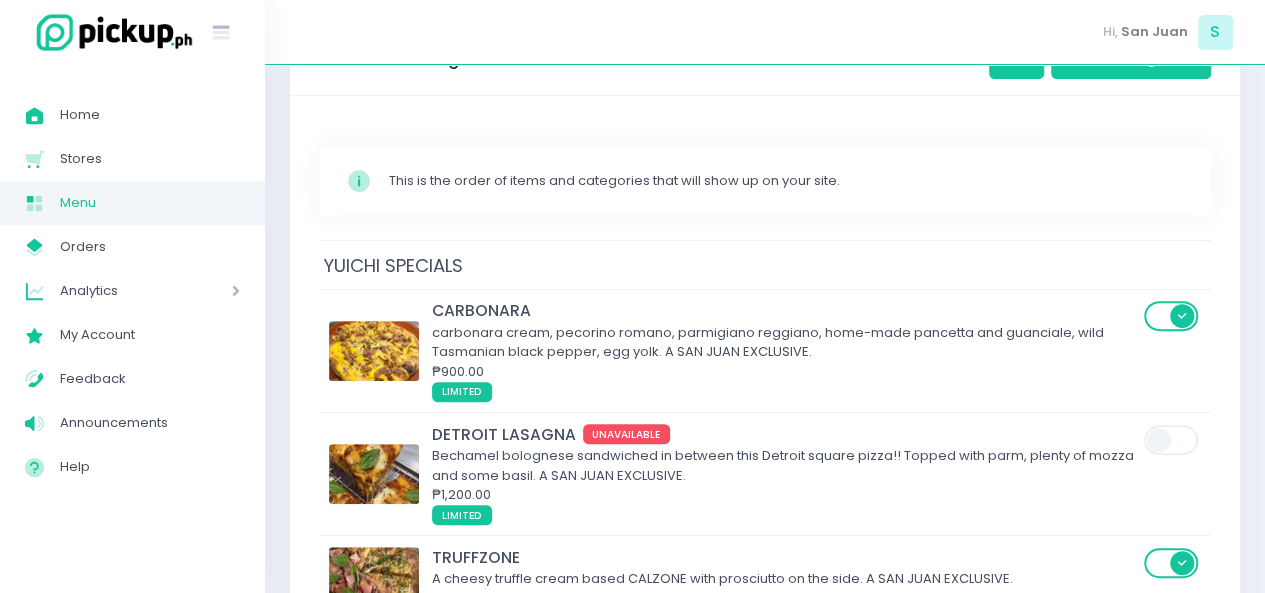 scroll, scrollTop: 230, scrollLeft: 0, axis: vertical 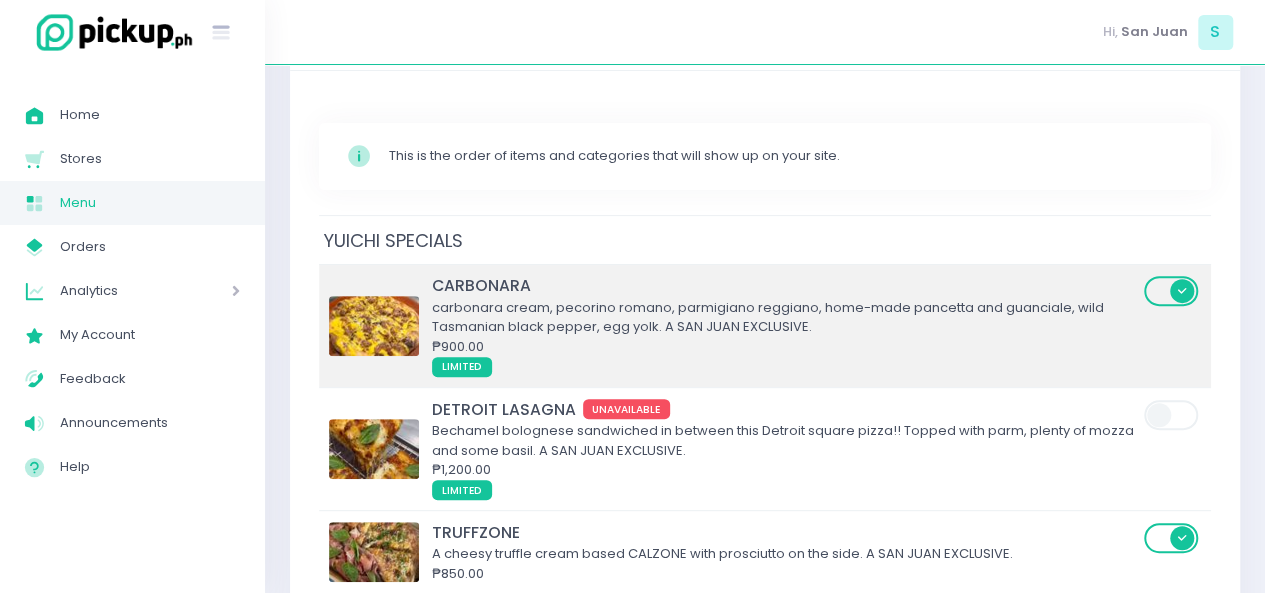 click on "carbonara cream, pecorino romano, parmigiano reggiano, home-made pancetta and guanciale, wild Tasmanian black pepper, egg yolk. A SAN JUAN EXCLUSIVE." at bounding box center (785, 317) 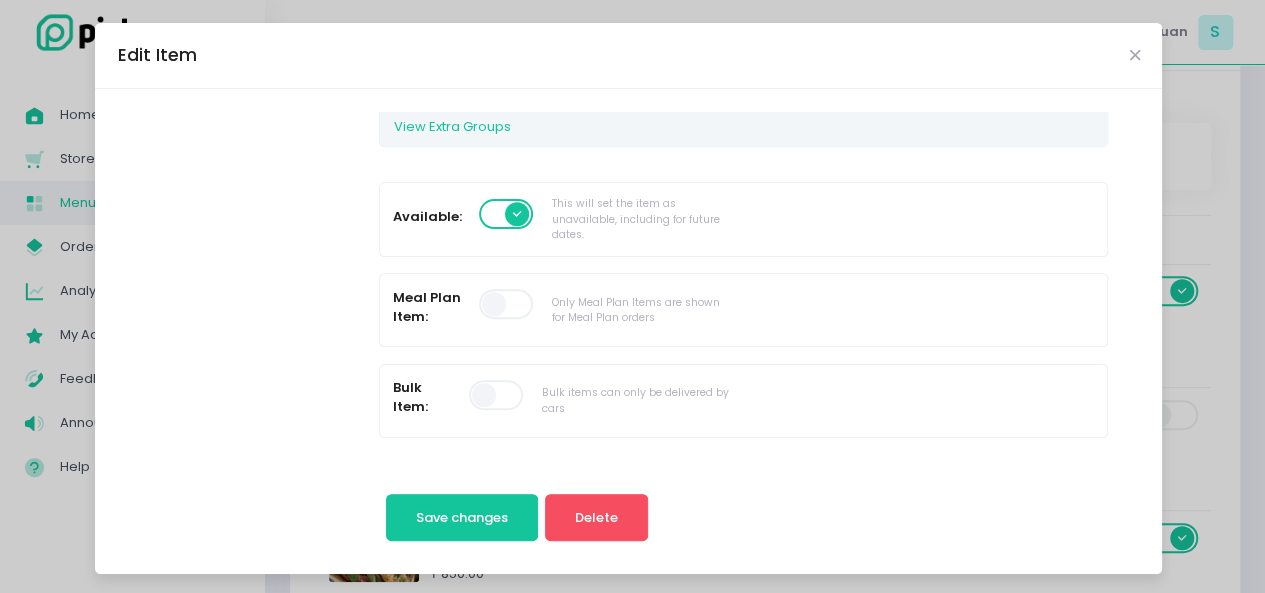 scroll, scrollTop: 364, scrollLeft: 0, axis: vertical 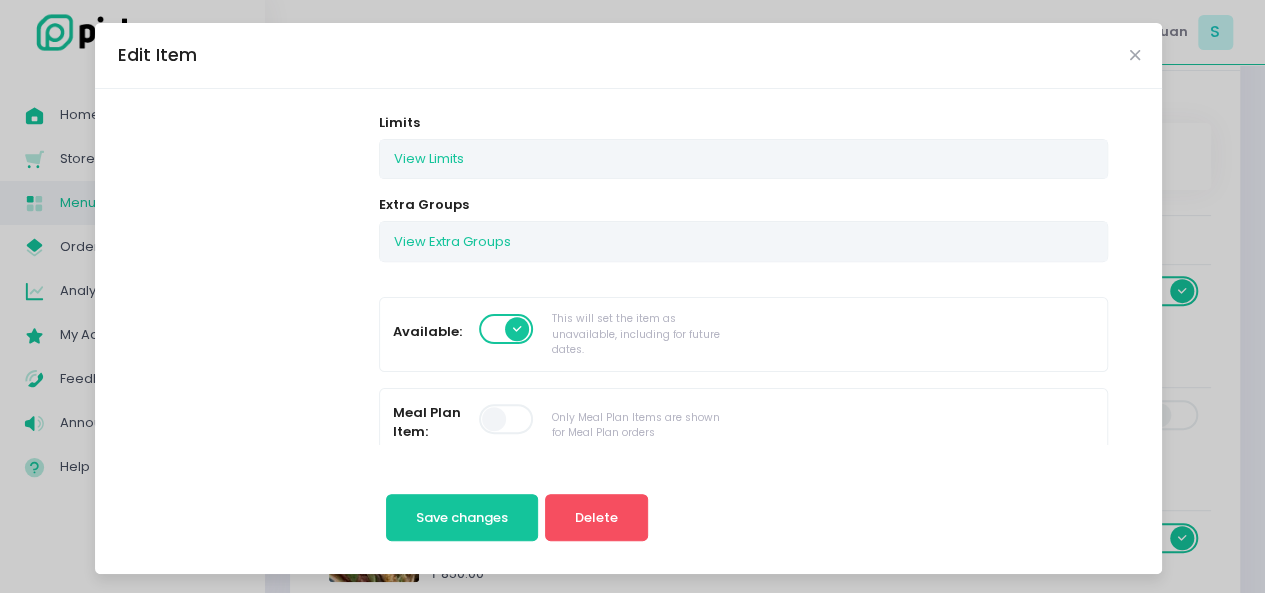 click on "Edit  Item" at bounding box center (628, 56) 